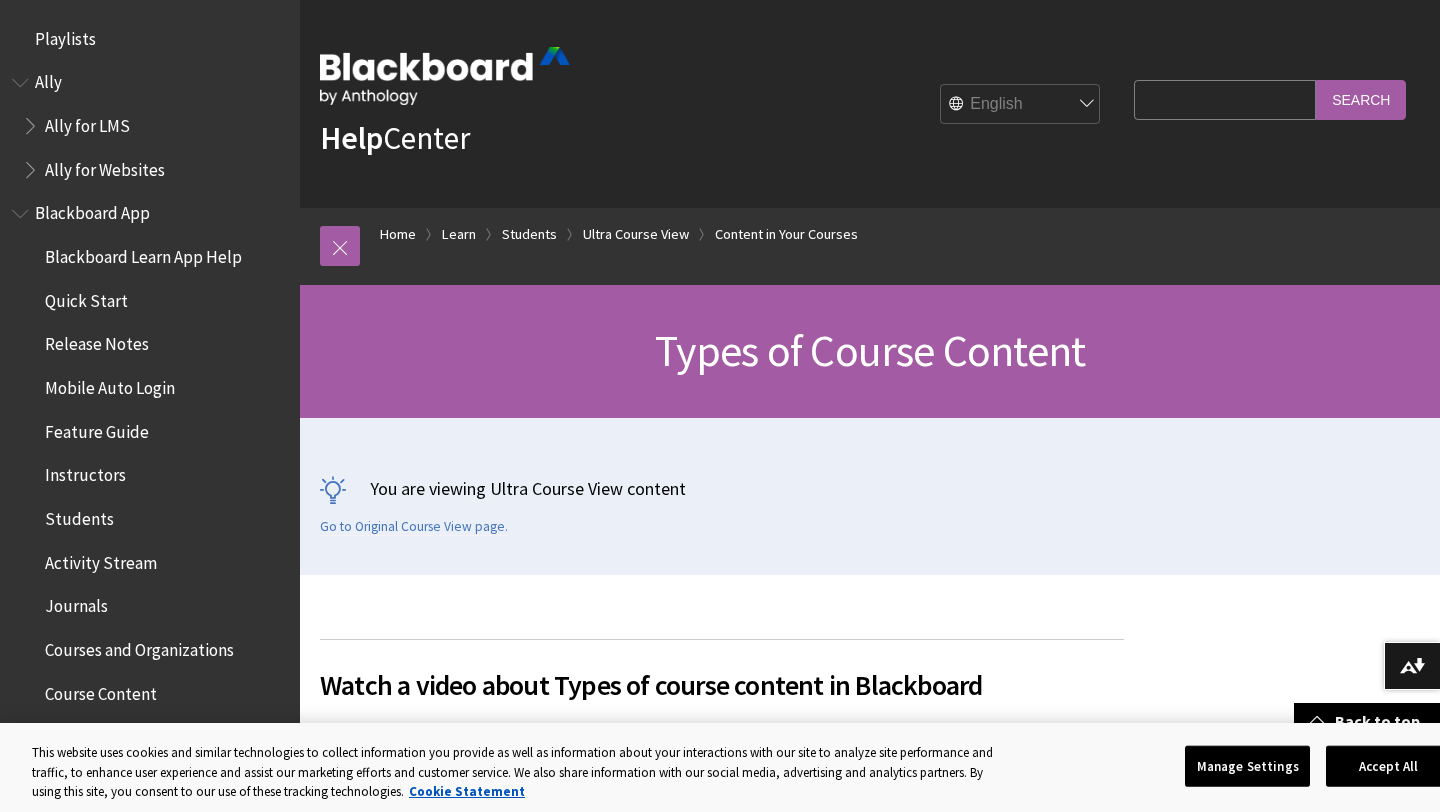 scroll, scrollTop: 1290, scrollLeft: 0, axis: vertical 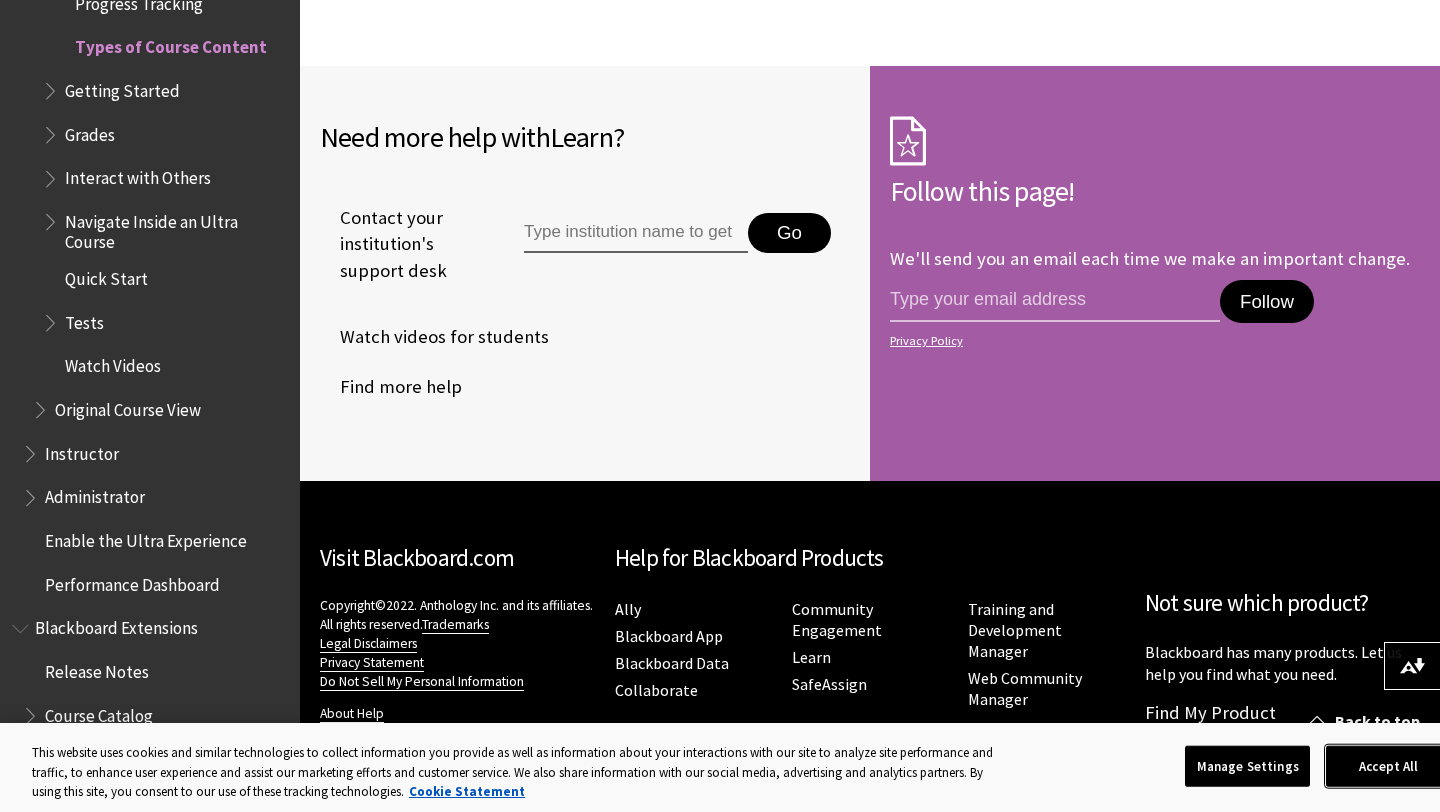 click on "Accept All" at bounding box center (1388, 766) 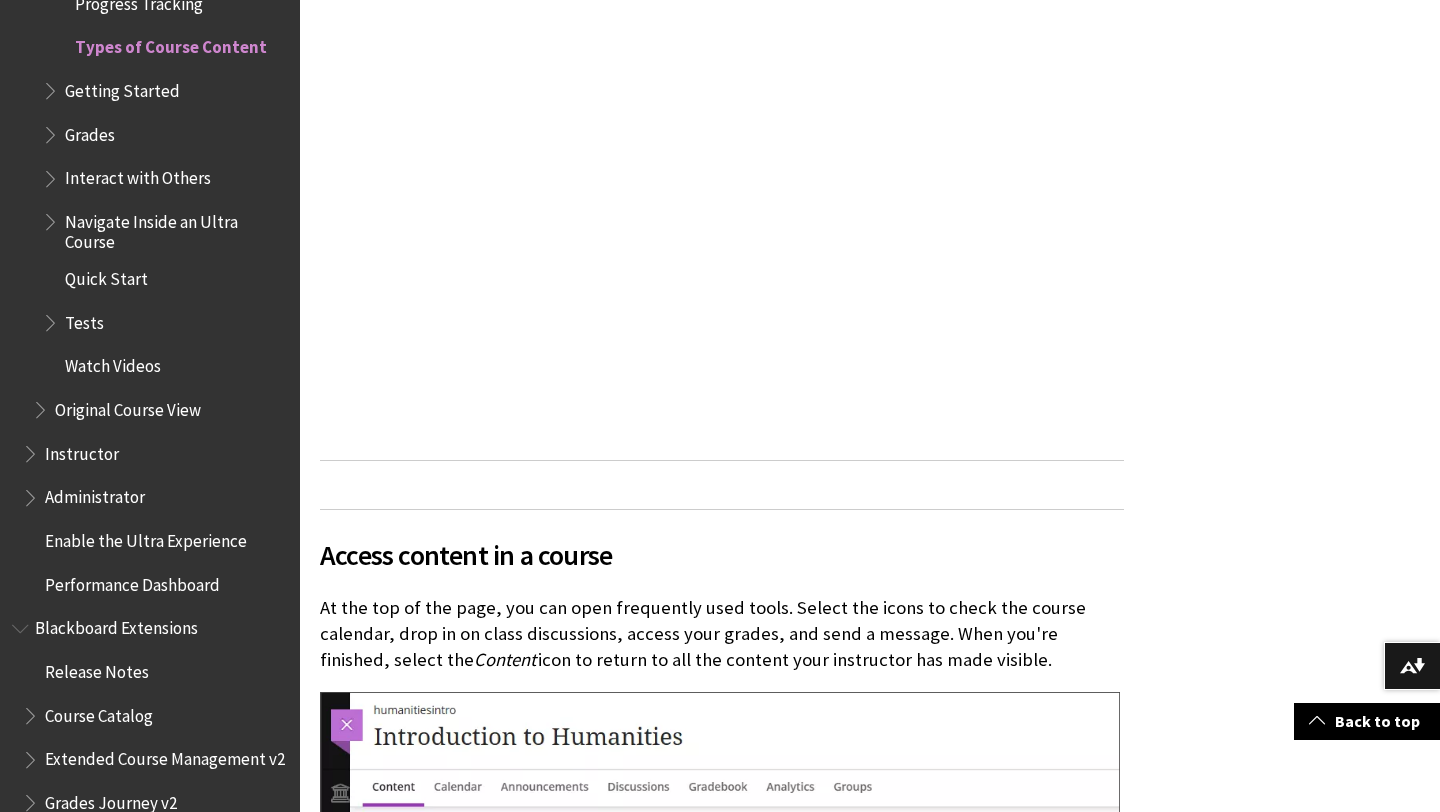 scroll, scrollTop: 852, scrollLeft: 0, axis: vertical 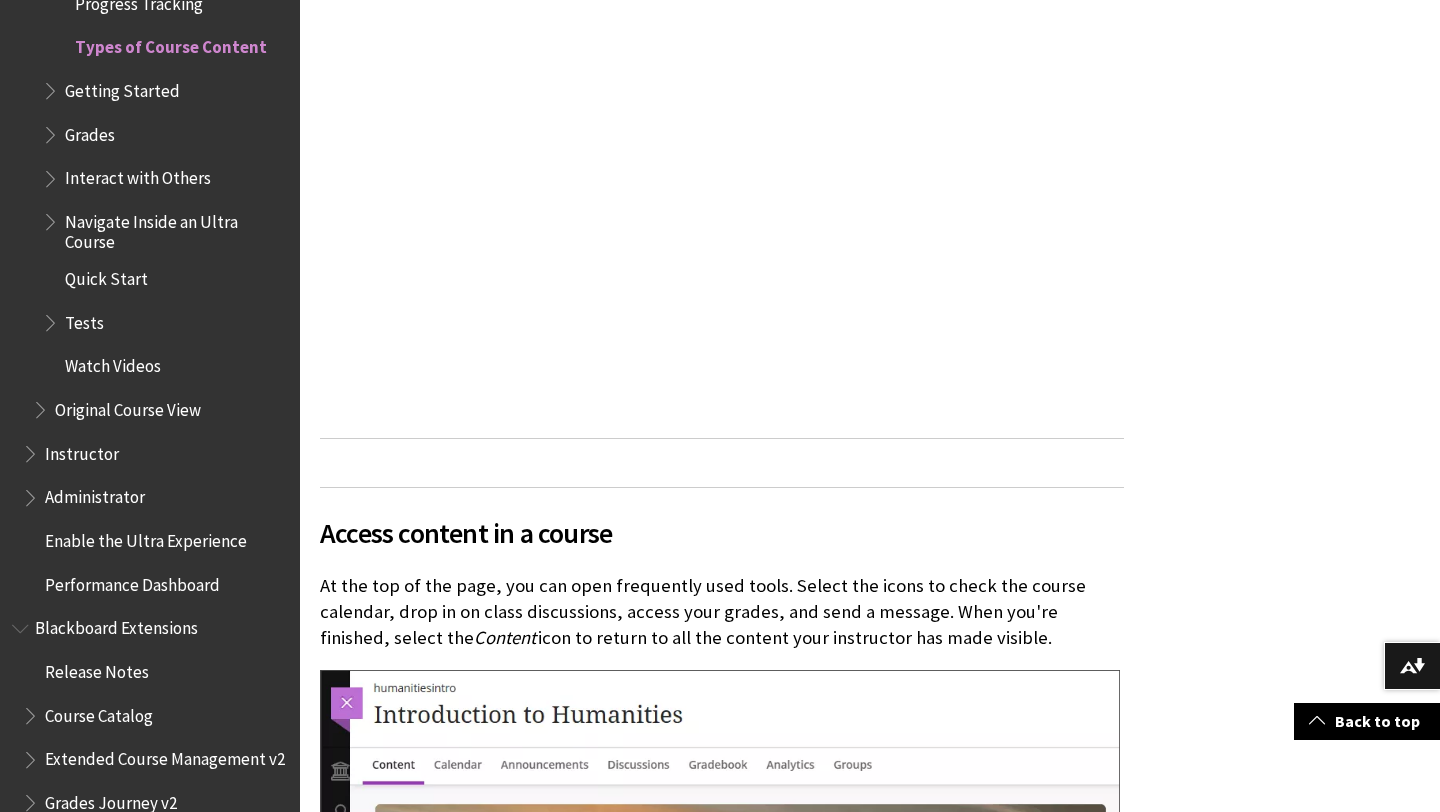 click on "Watch Videos" at bounding box center (113, 363) 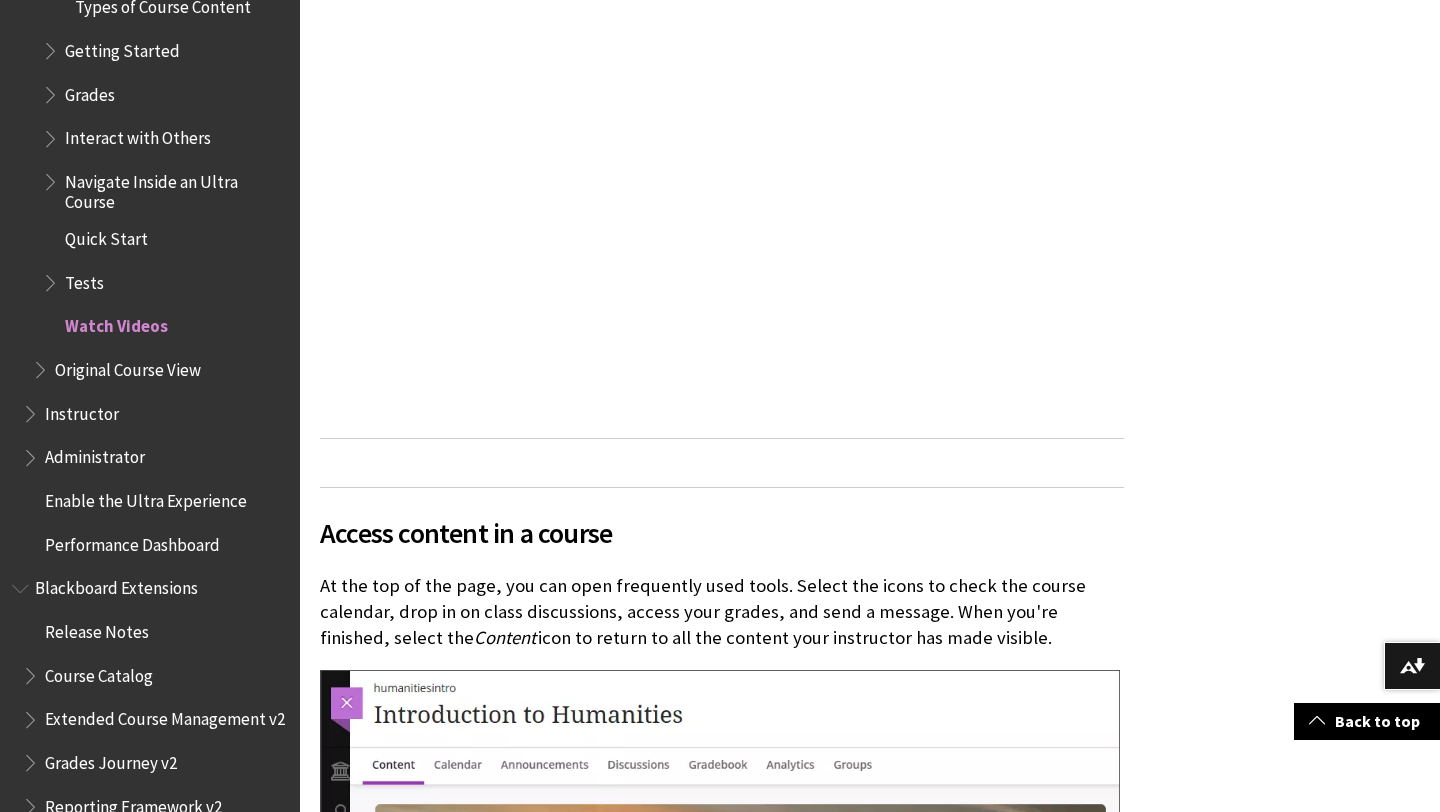 scroll, scrollTop: 2939, scrollLeft: 0, axis: vertical 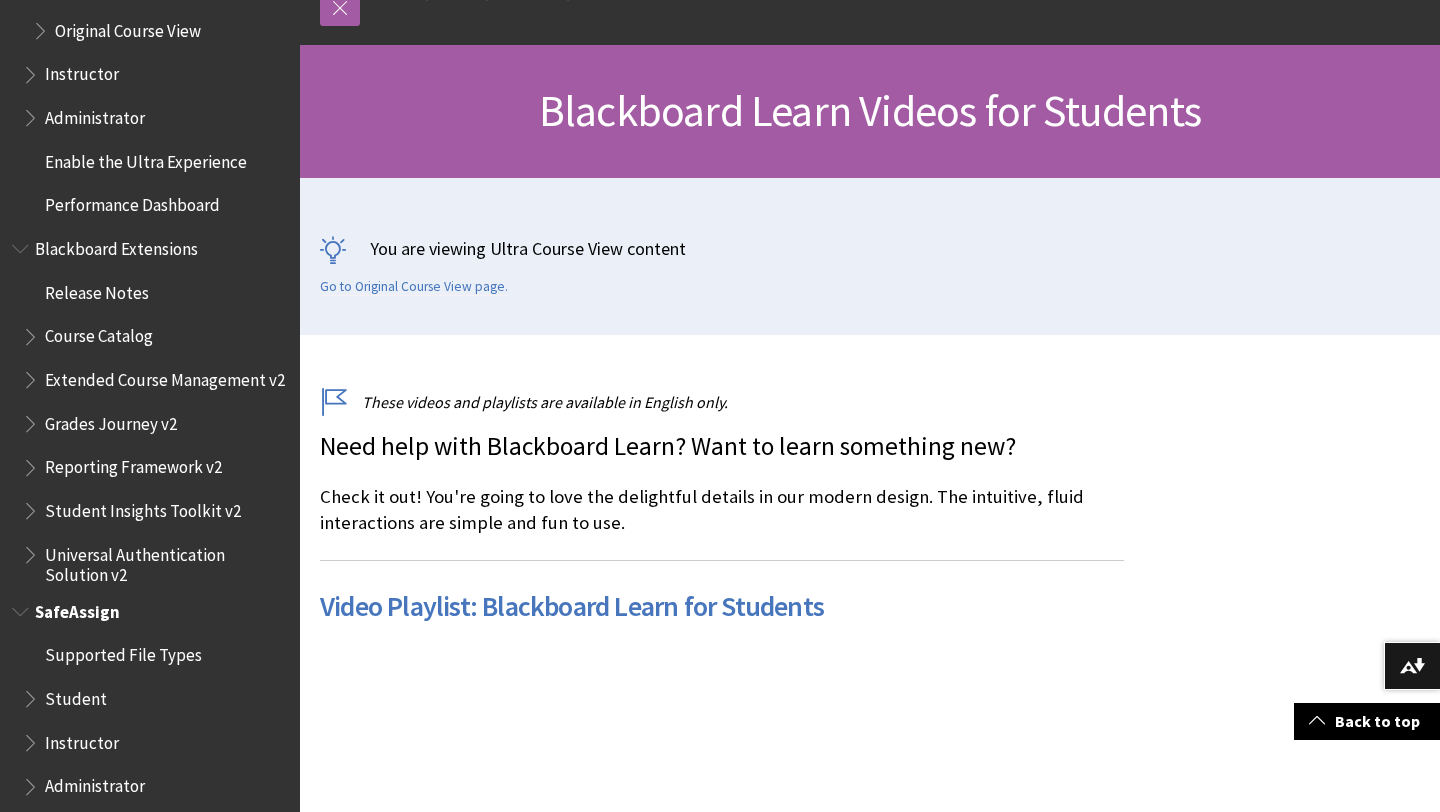 click on "Student" at bounding box center (76, 695) 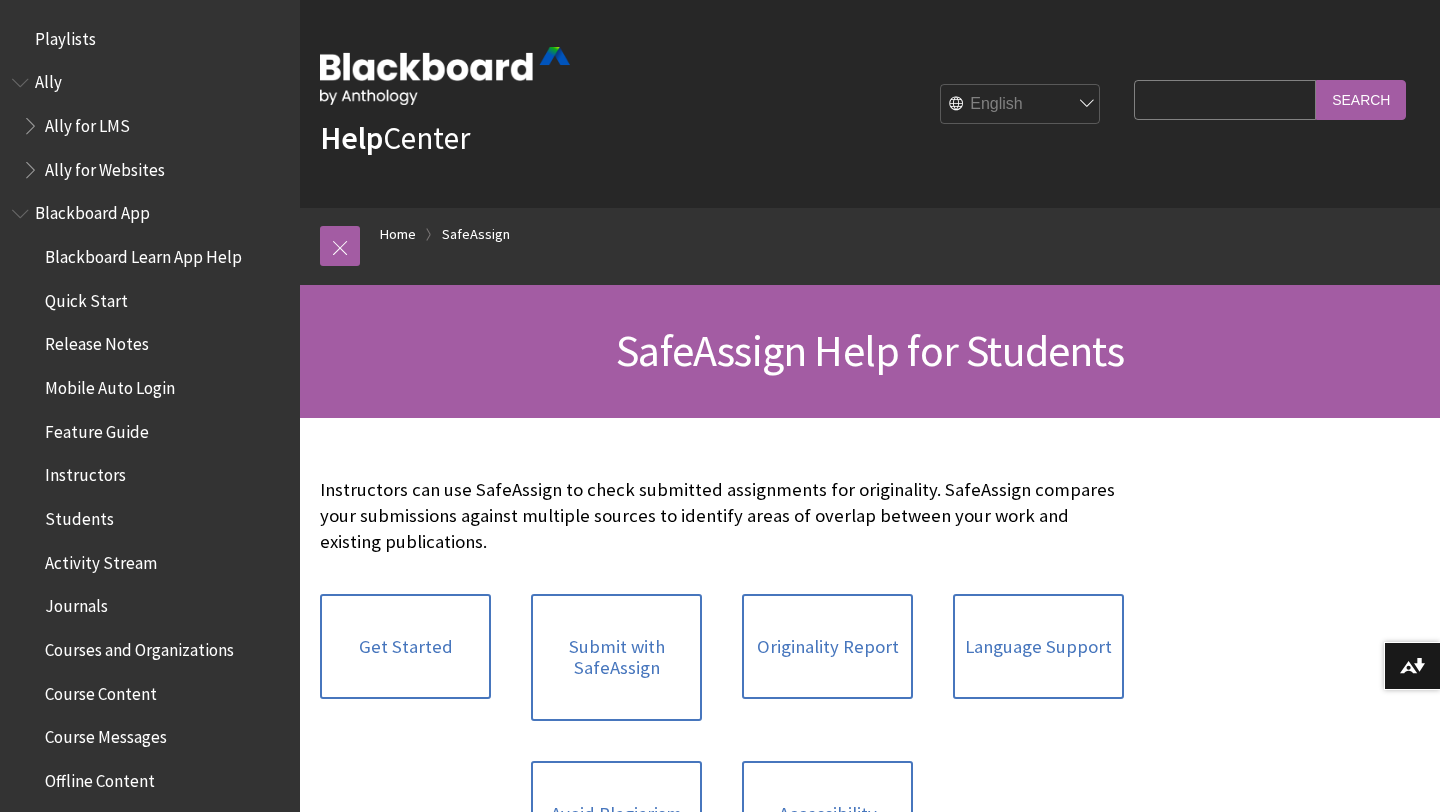 scroll, scrollTop: 0, scrollLeft: 0, axis: both 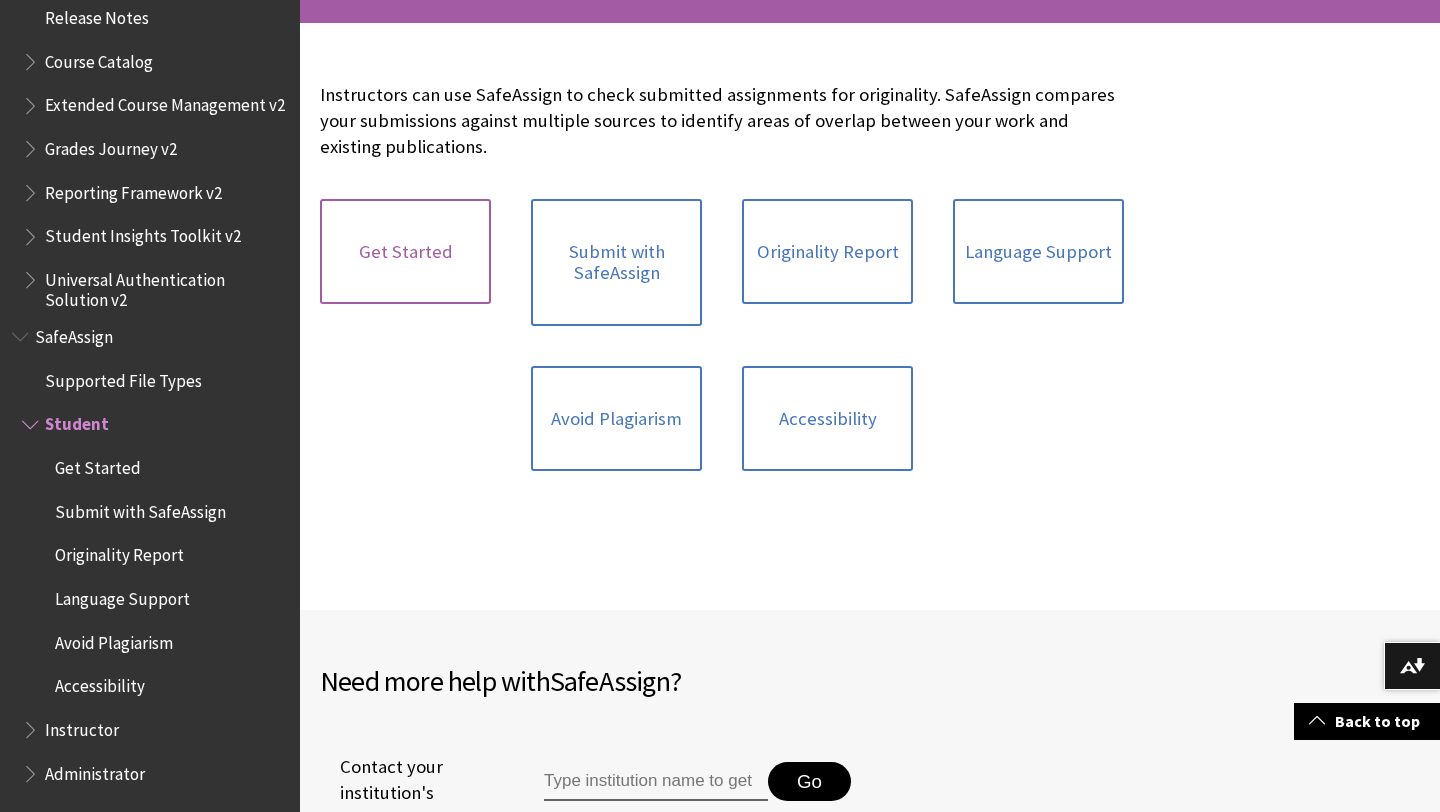 click on "Get Started" at bounding box center [405, 252] 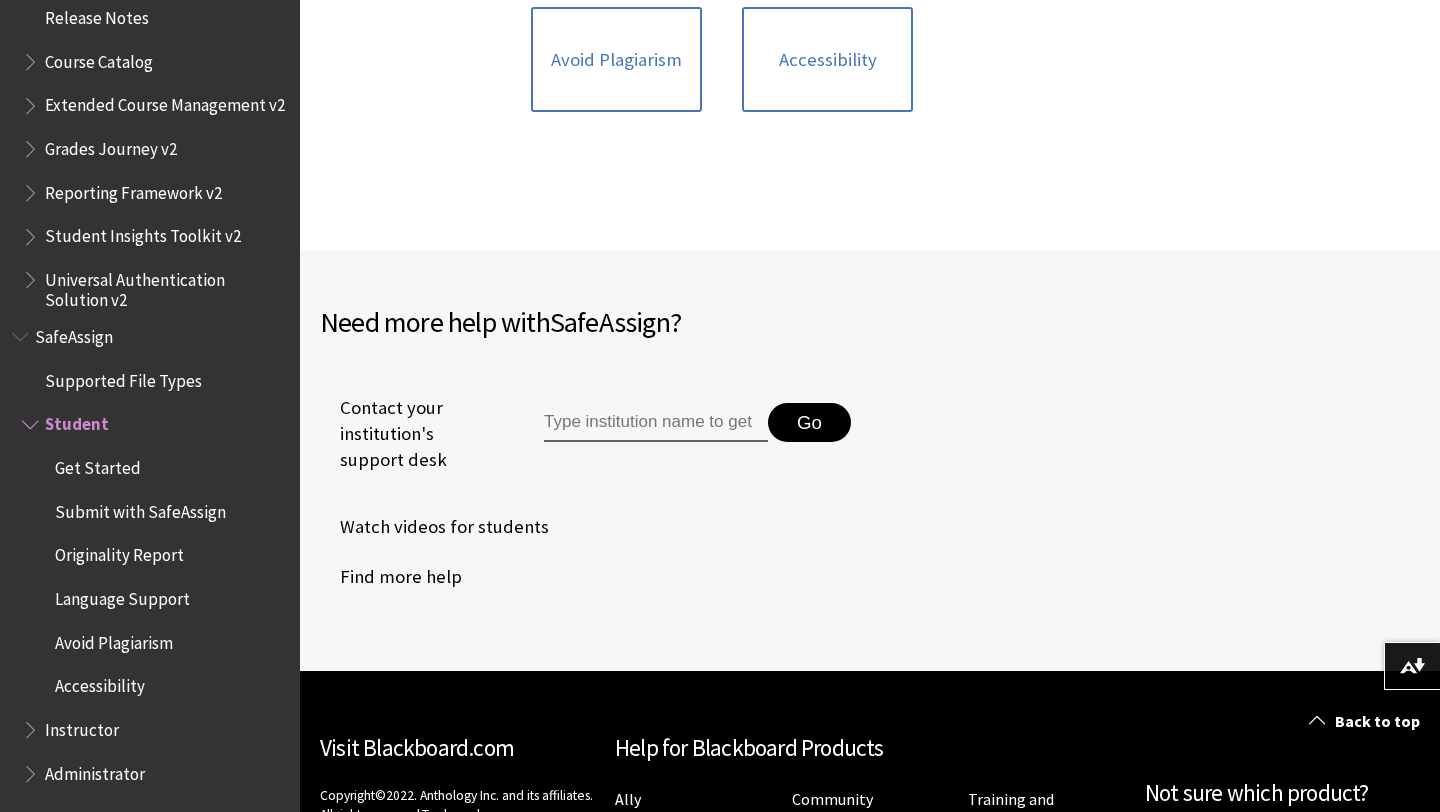 scroll, scrollTop: 774, scrollLeft: 0, axis: vertical 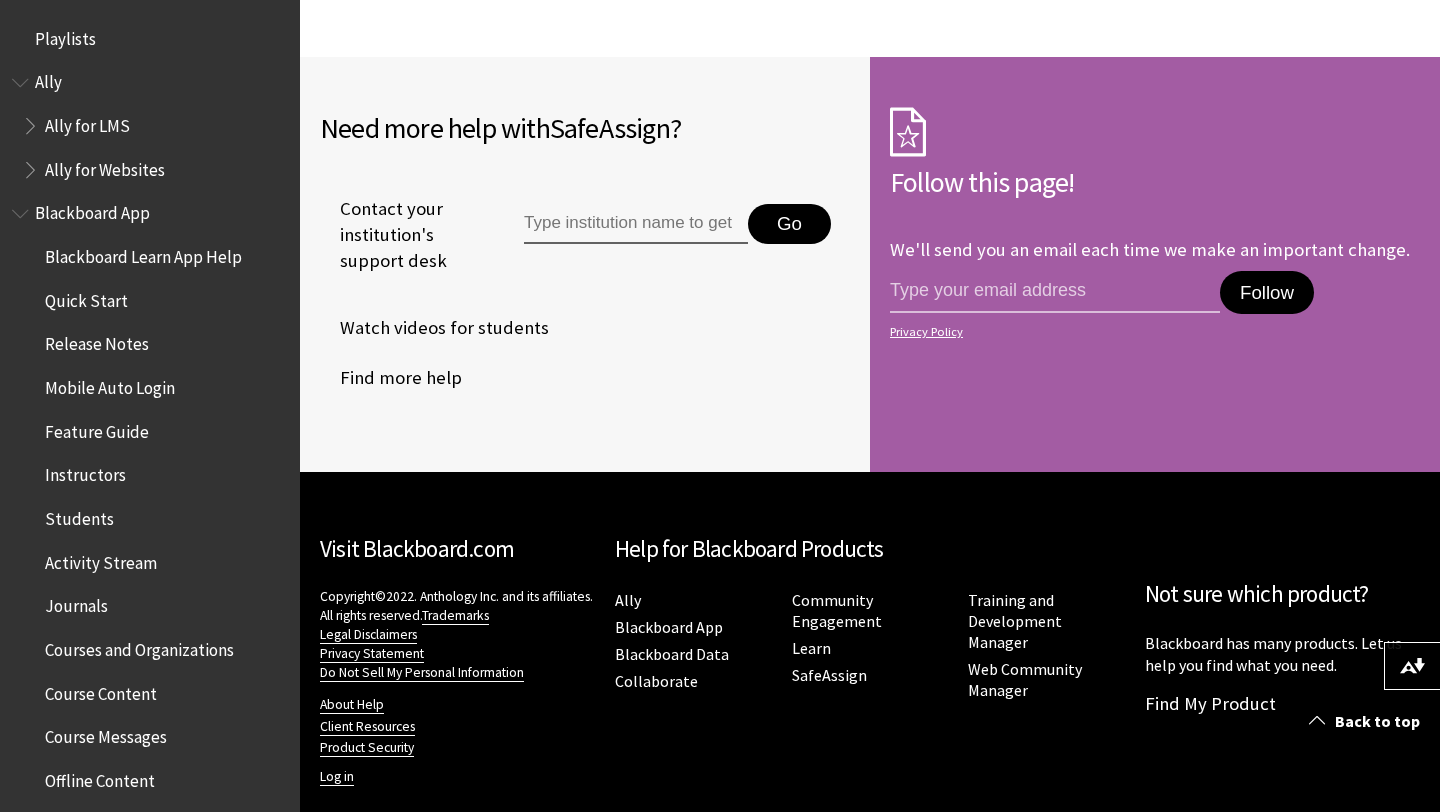 click on "Ally" at bounding box center [48, 79] 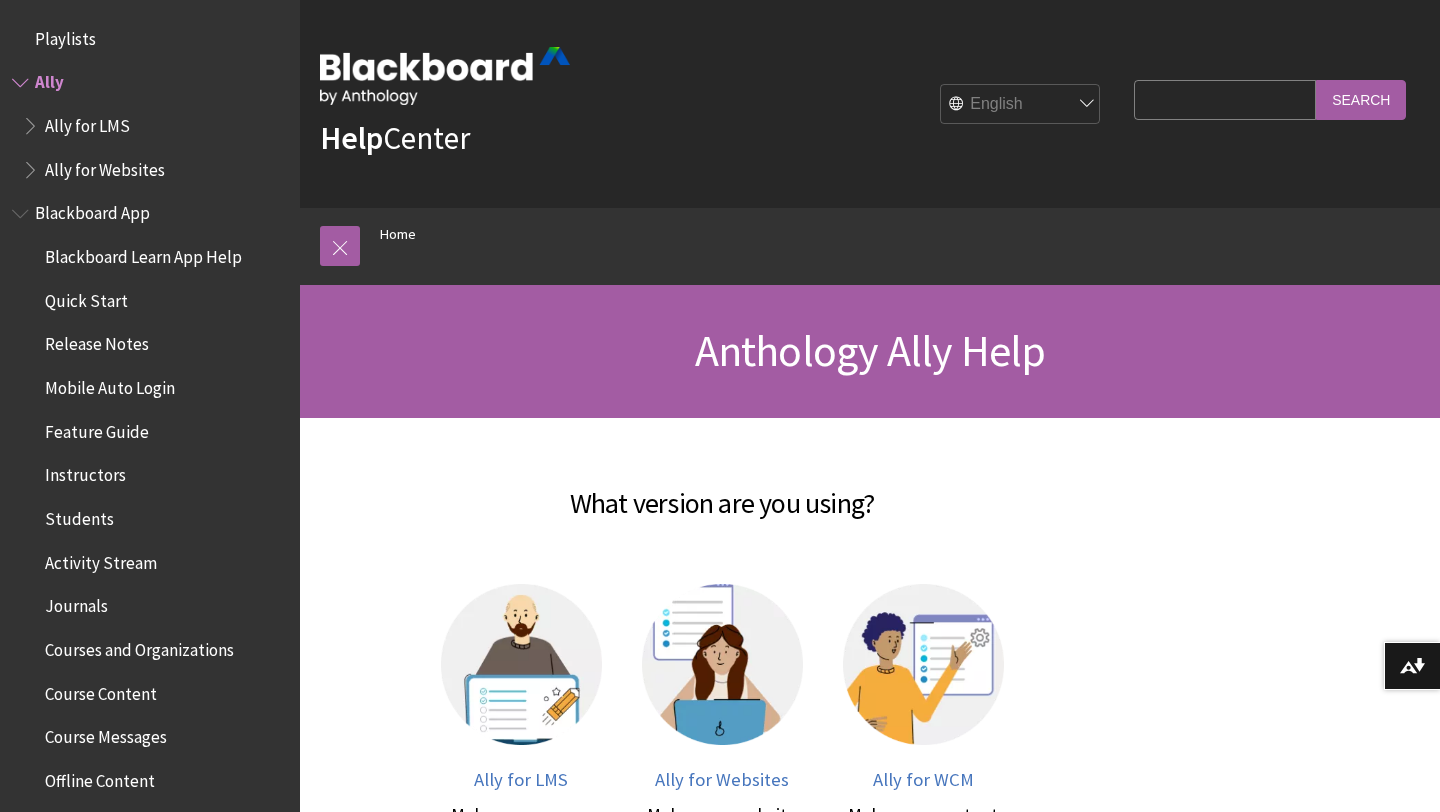 scroll, scrollTop: 0, scrollLeft: 0, axis: both 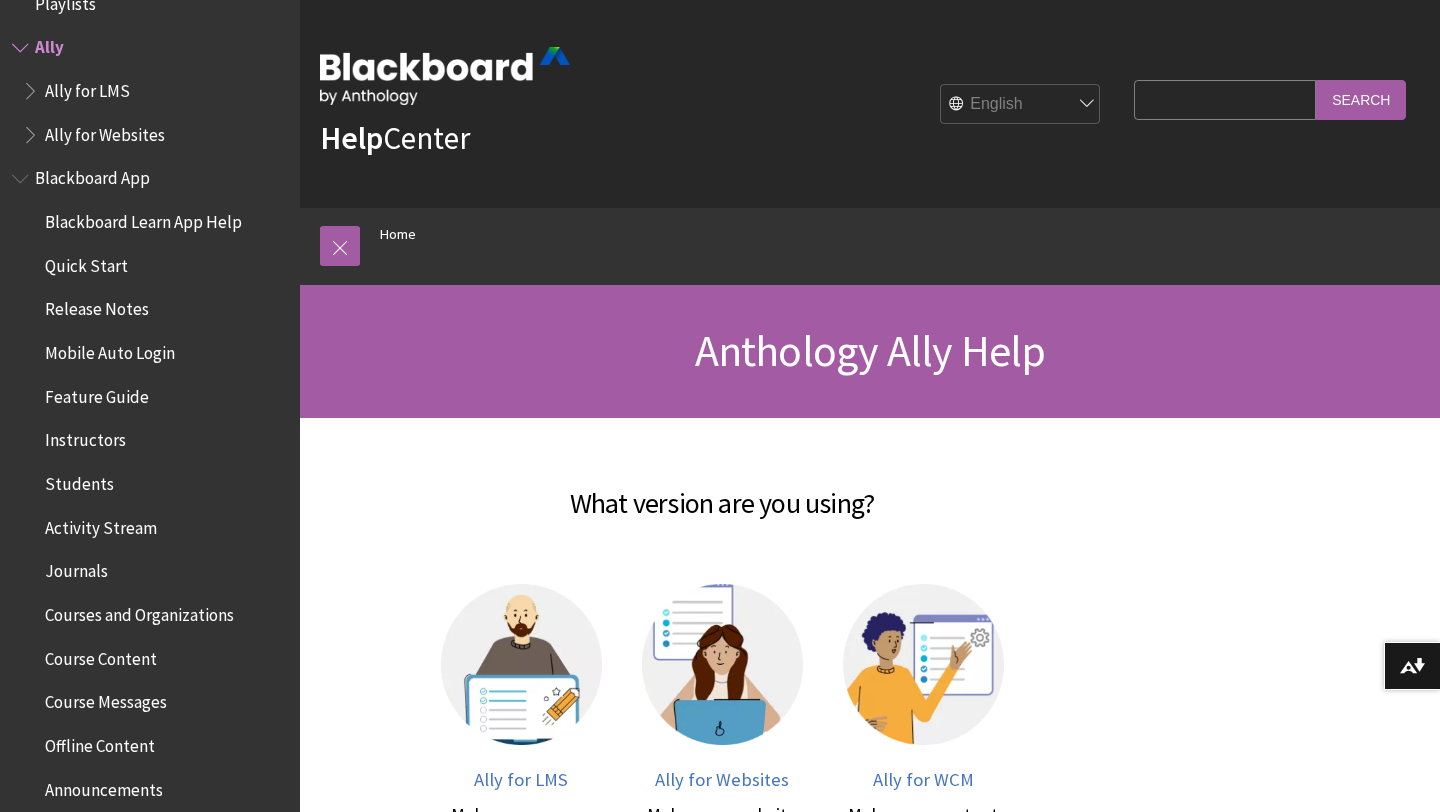 click on "Blackboard Learn App Help" at bounding box center [143, 218] 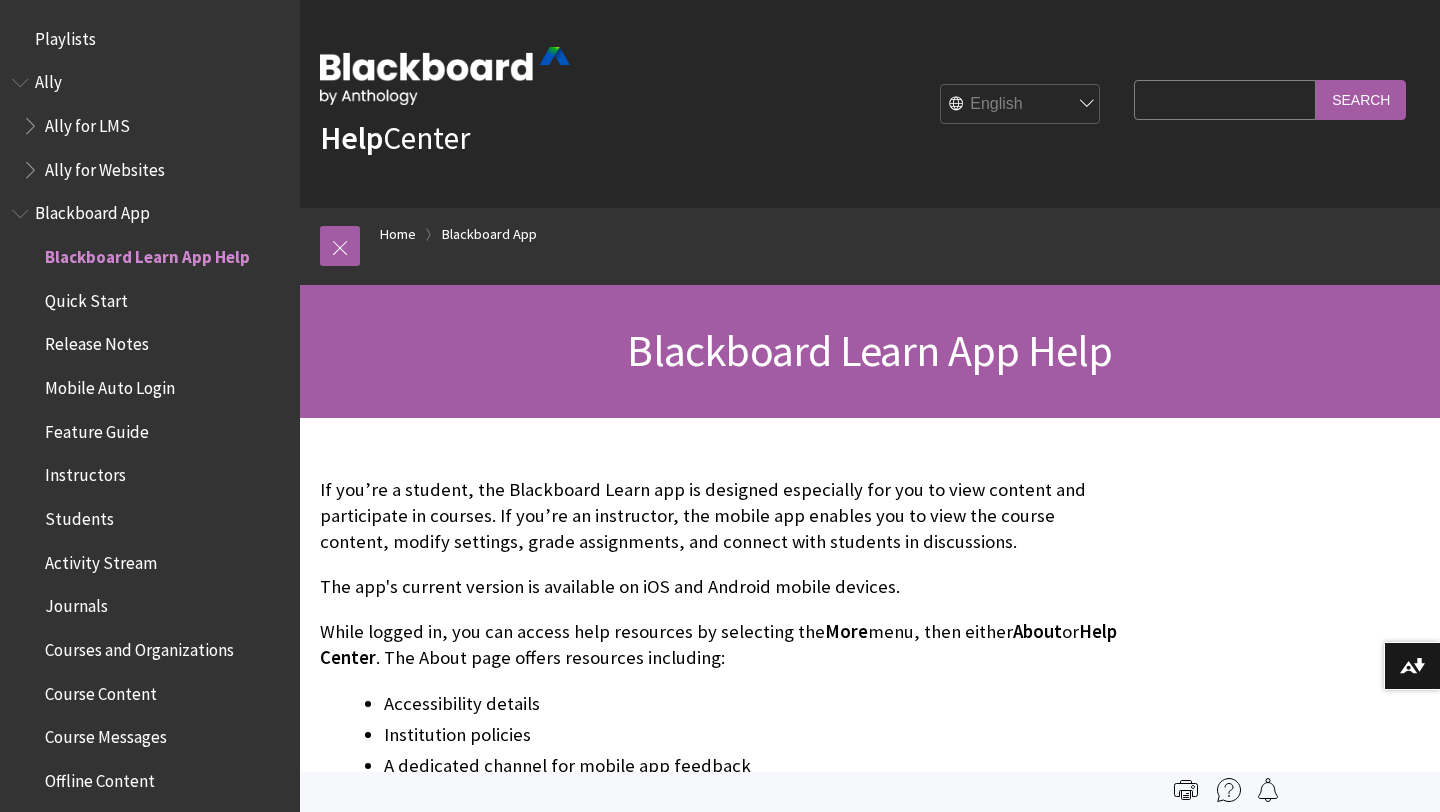 scroll, scrollTop: 0, scrollLeft: 0, axis: both 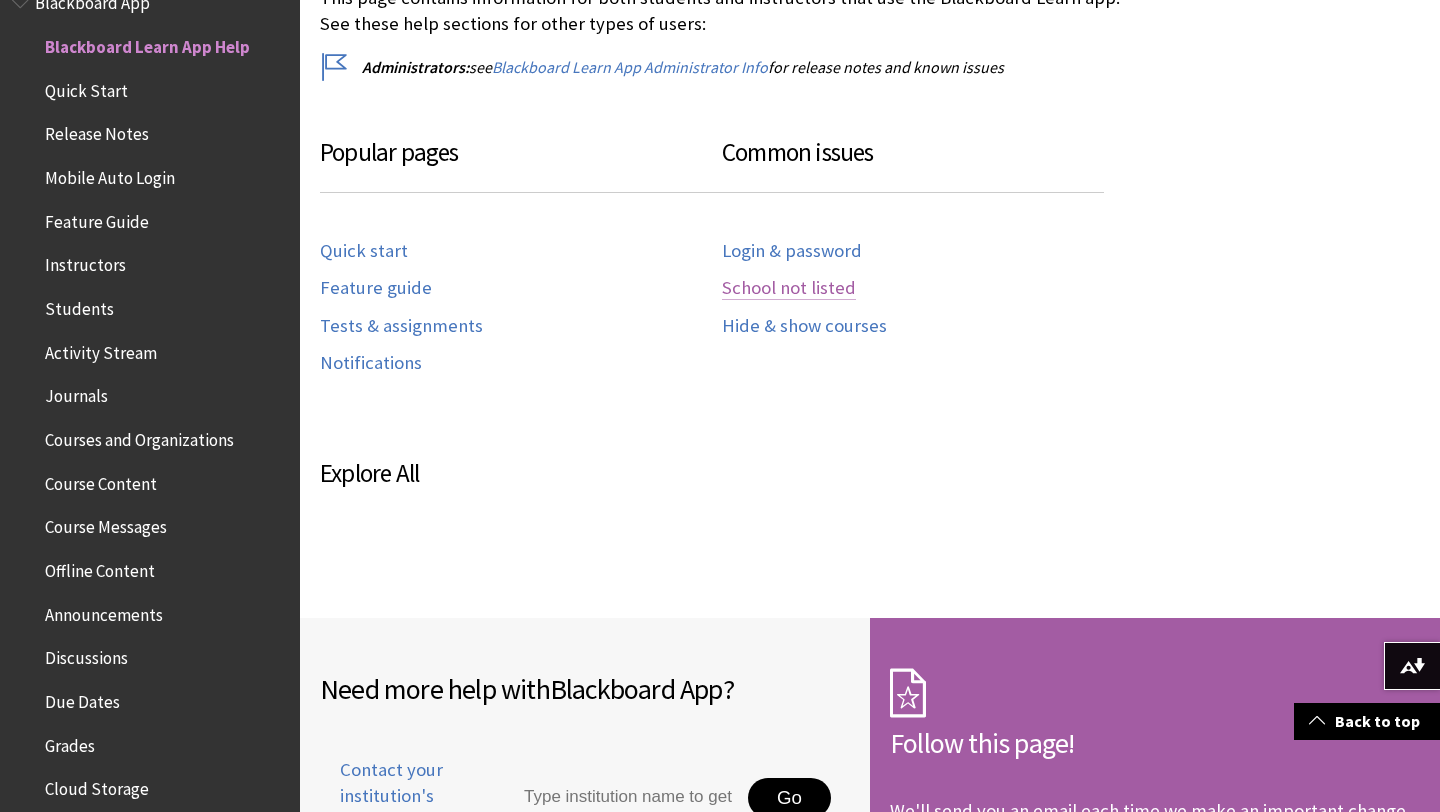 click on "School not listed" at bounding box center (789, 288) 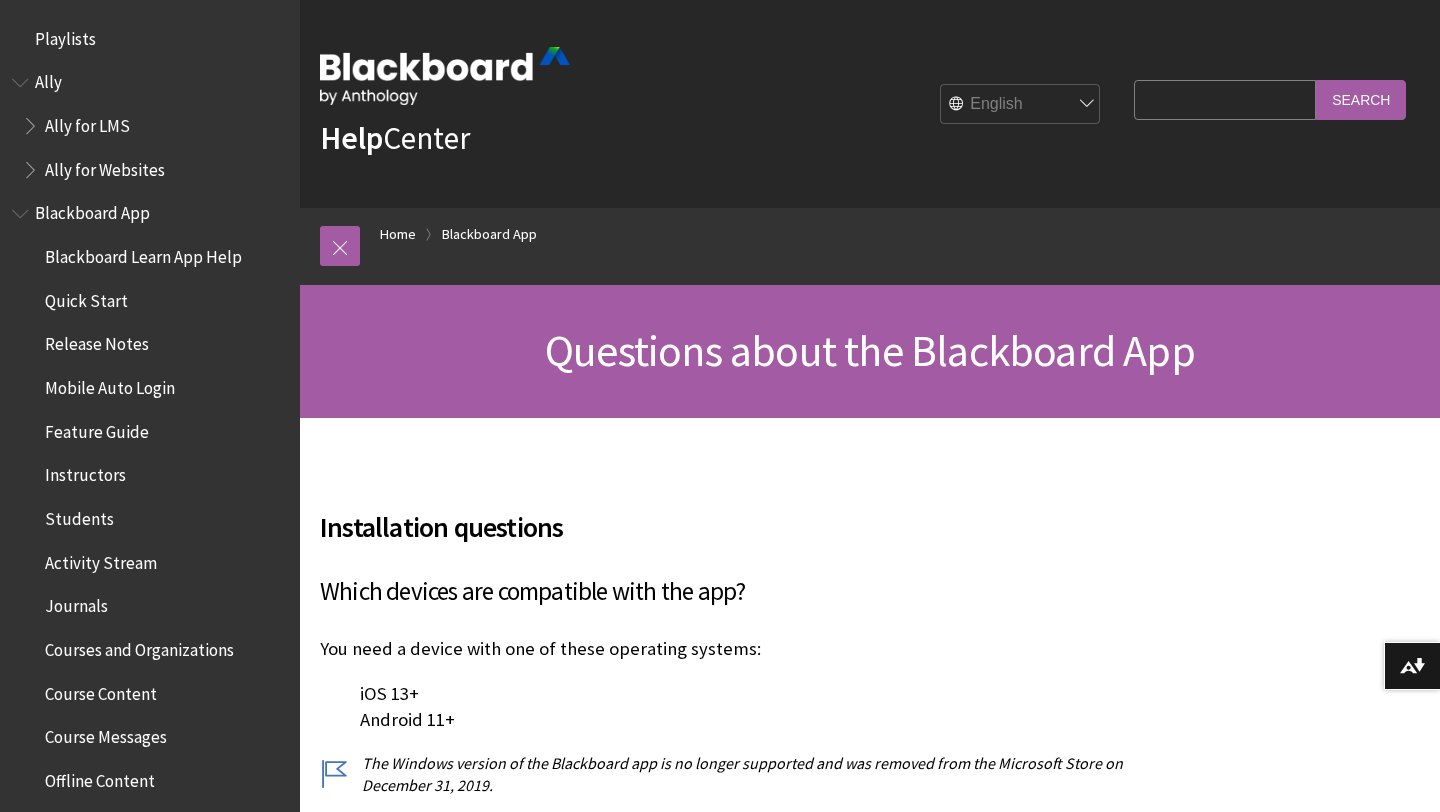 scroll, scrollTop: 1144, scrollLeft: 0, axis: vertical 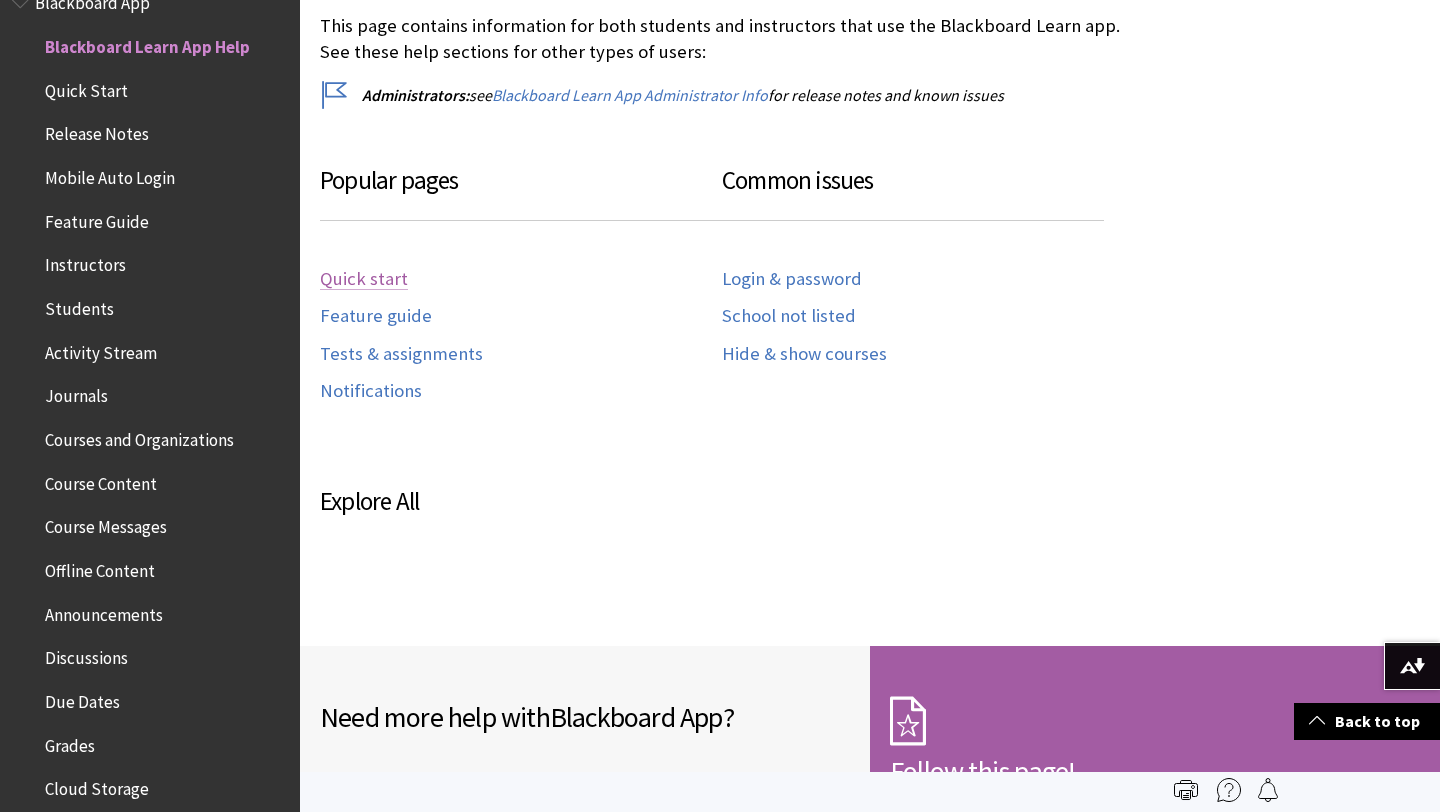 click on "Quick start" at bounding box center (364, 279) 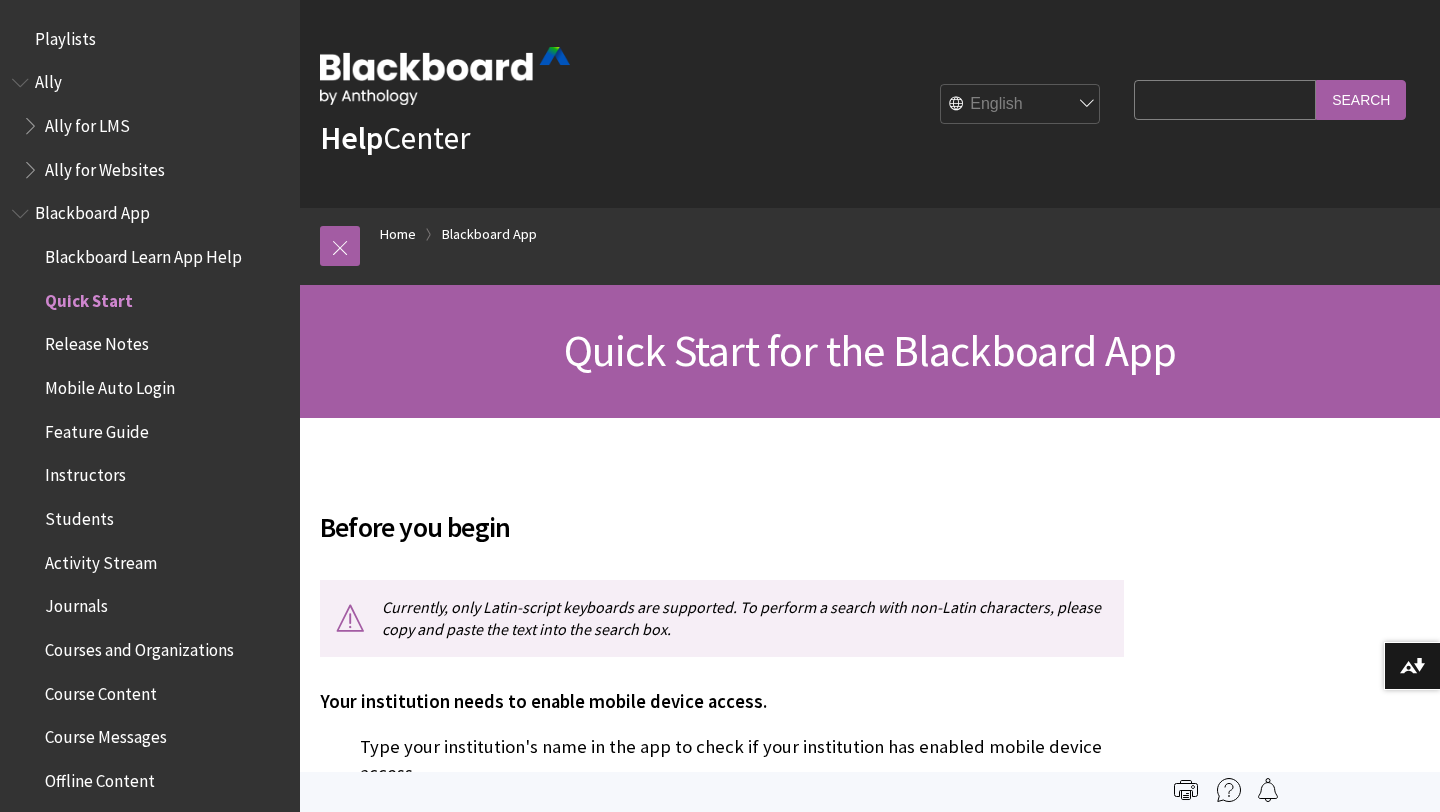 scroll, scrollTop: 0, scrollLeft: 0, axis: both 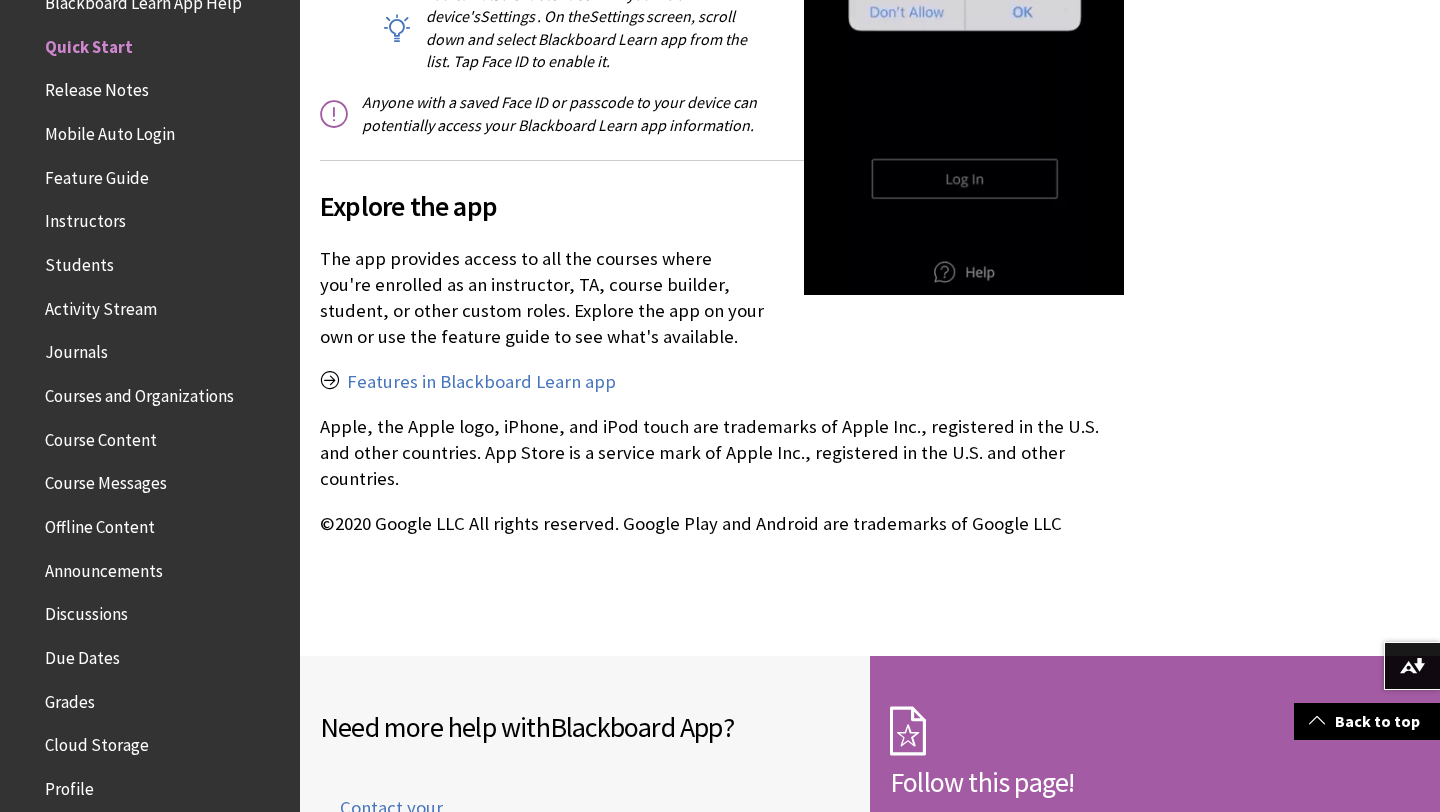 click on "Release Notes" at bounding box center (97, 87) 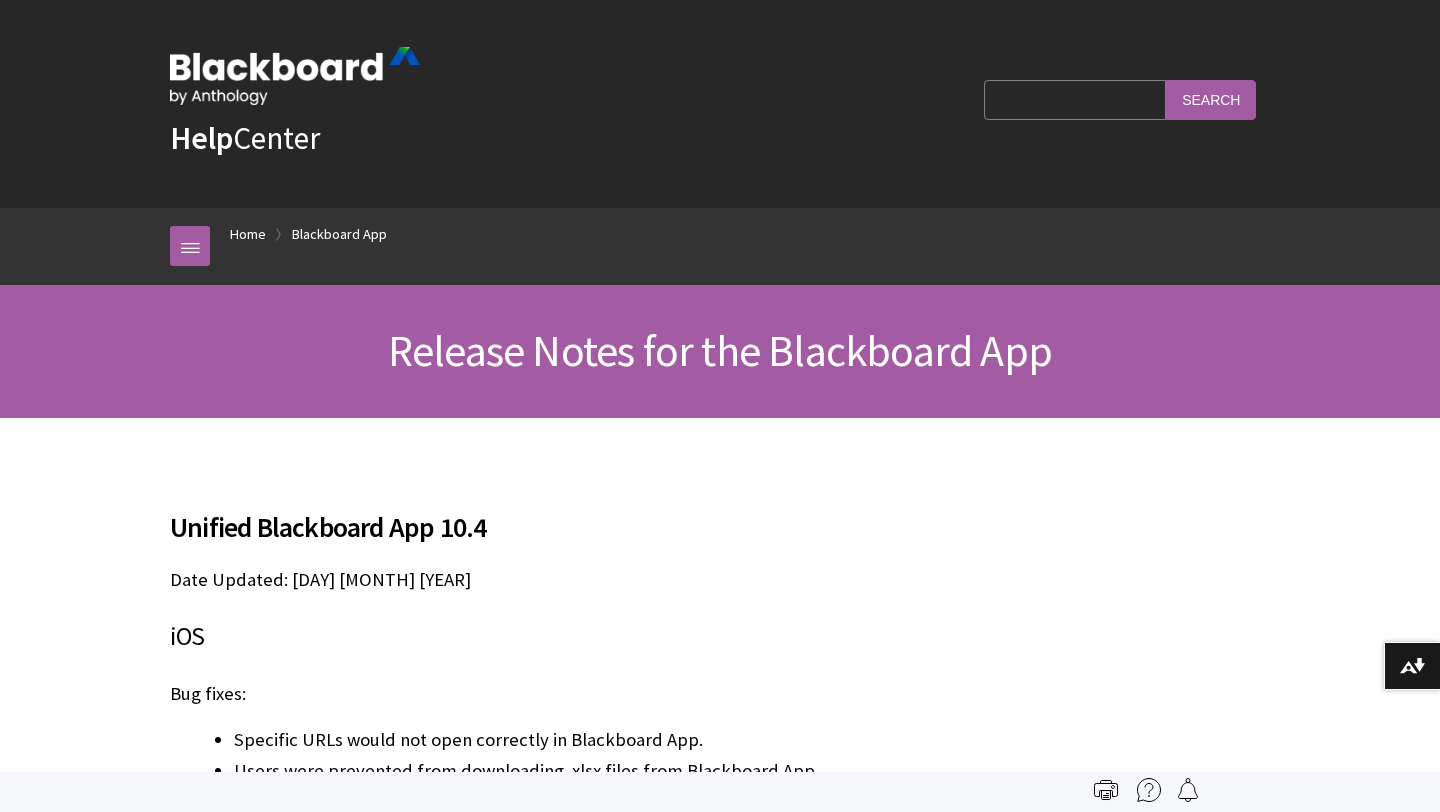 scroll, scrollTop: 0, scrollLeft: 0, axis: both 